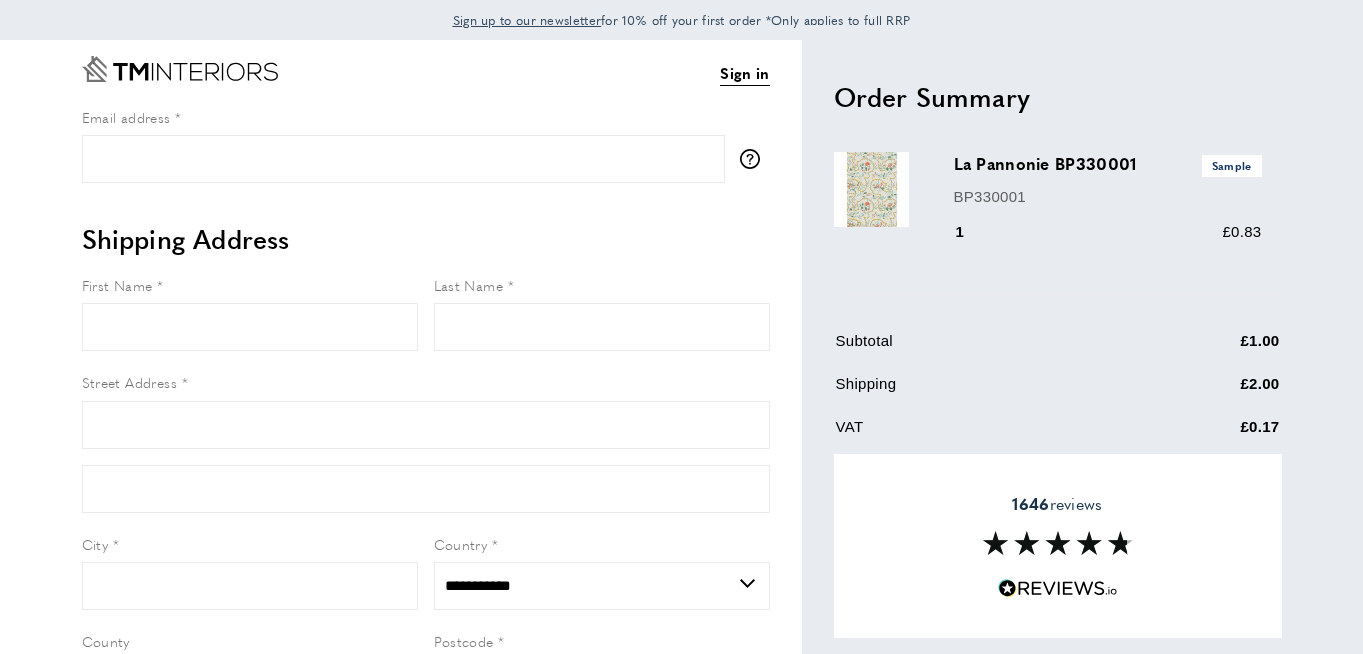 select on "**" 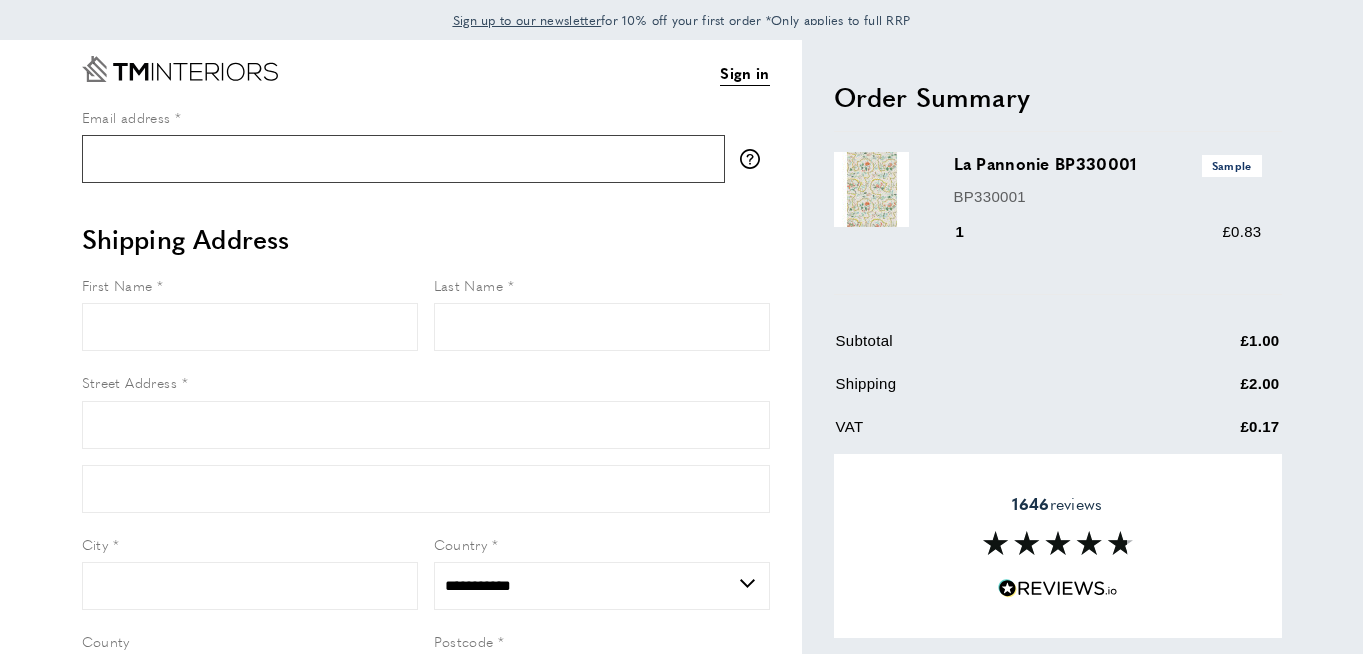 click on "Email address" at bounding box center (403, 159) 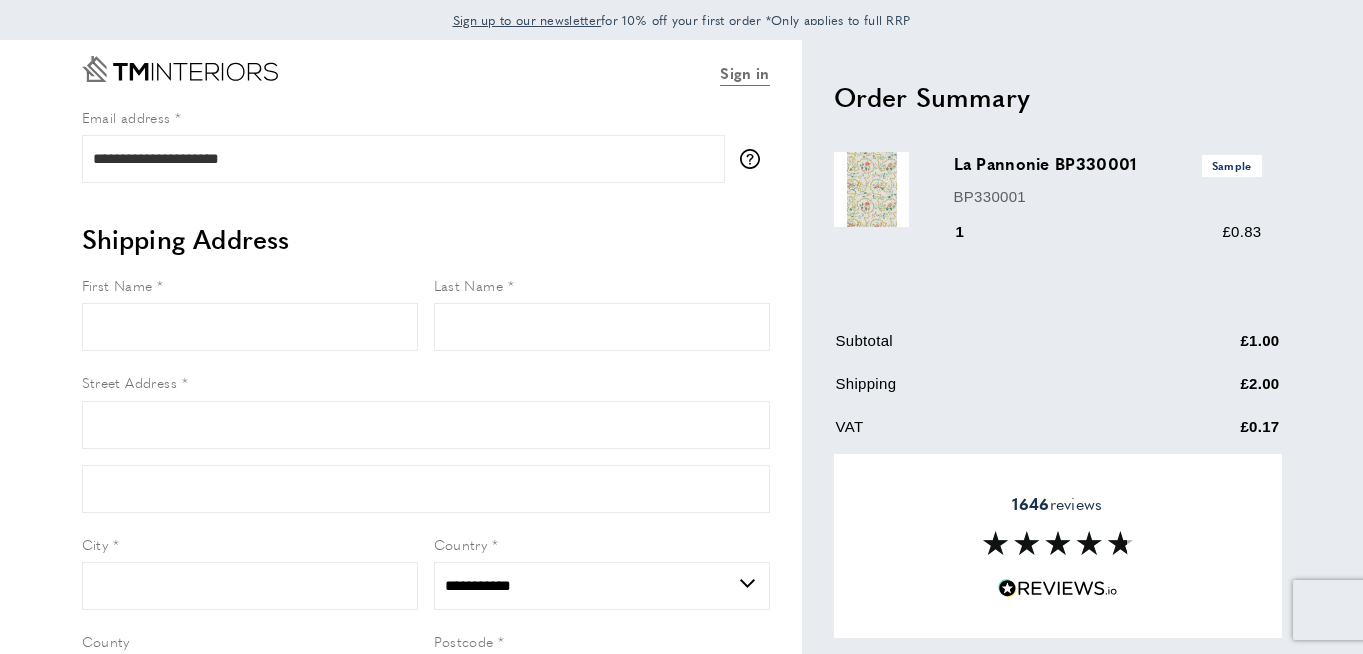 click on "Sign in" at bounding box center [744, 73] 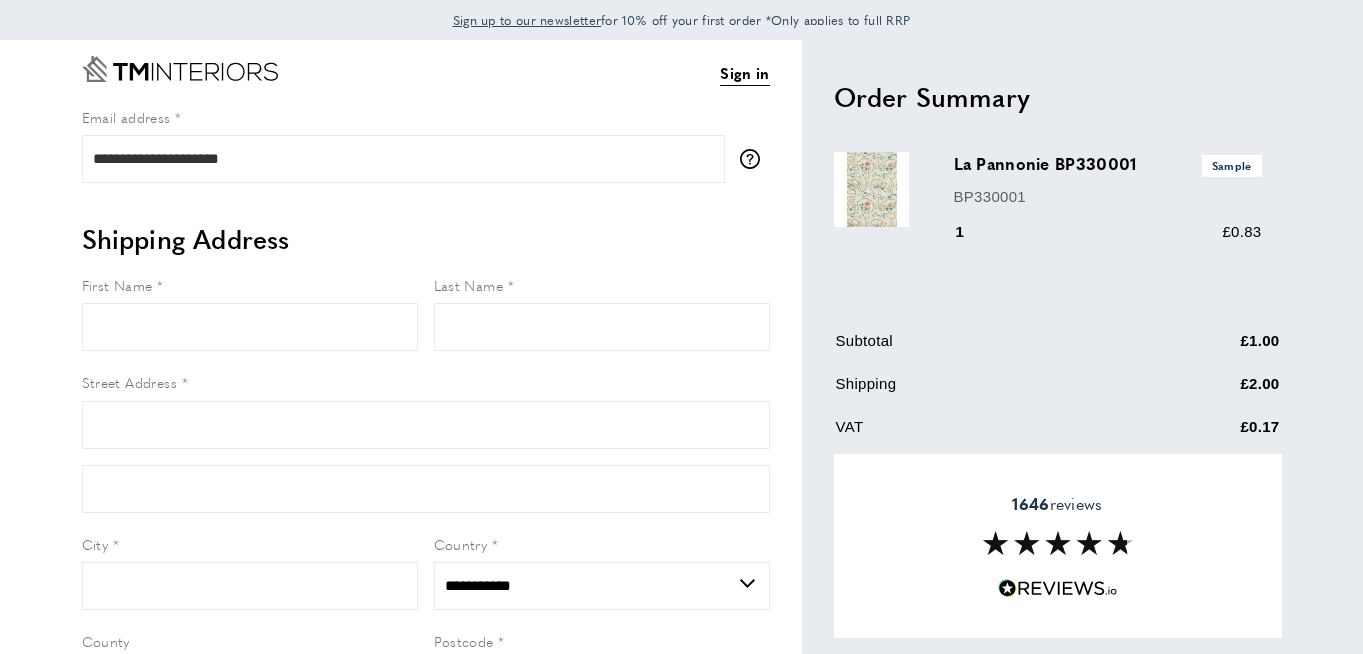 select on "**" 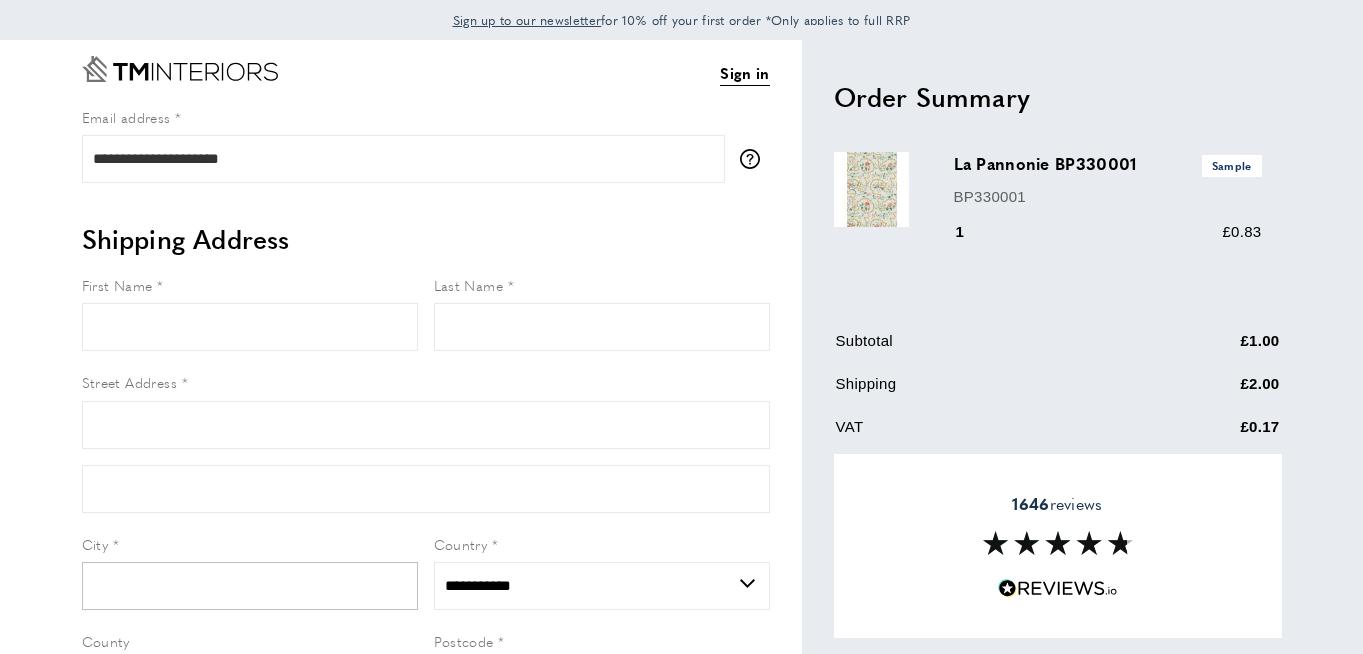 scroll, scrollTop: 0, scrollLeft: 0, axis: both 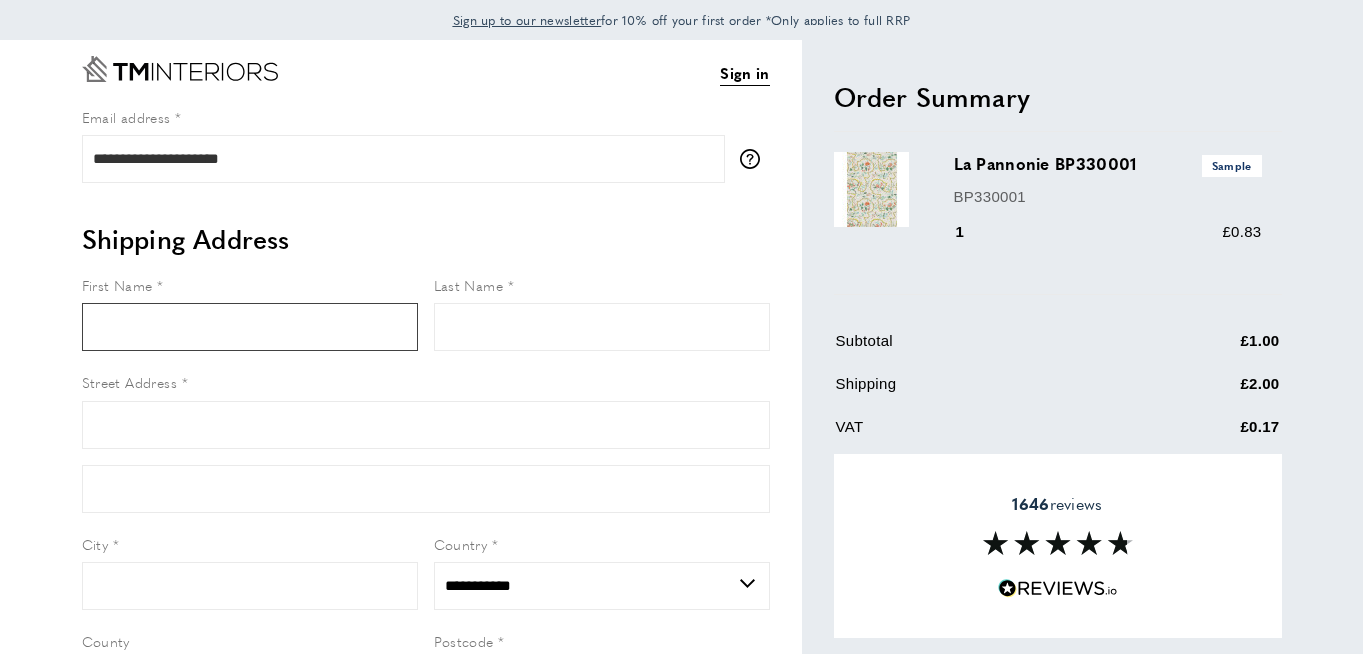 type on "*****" 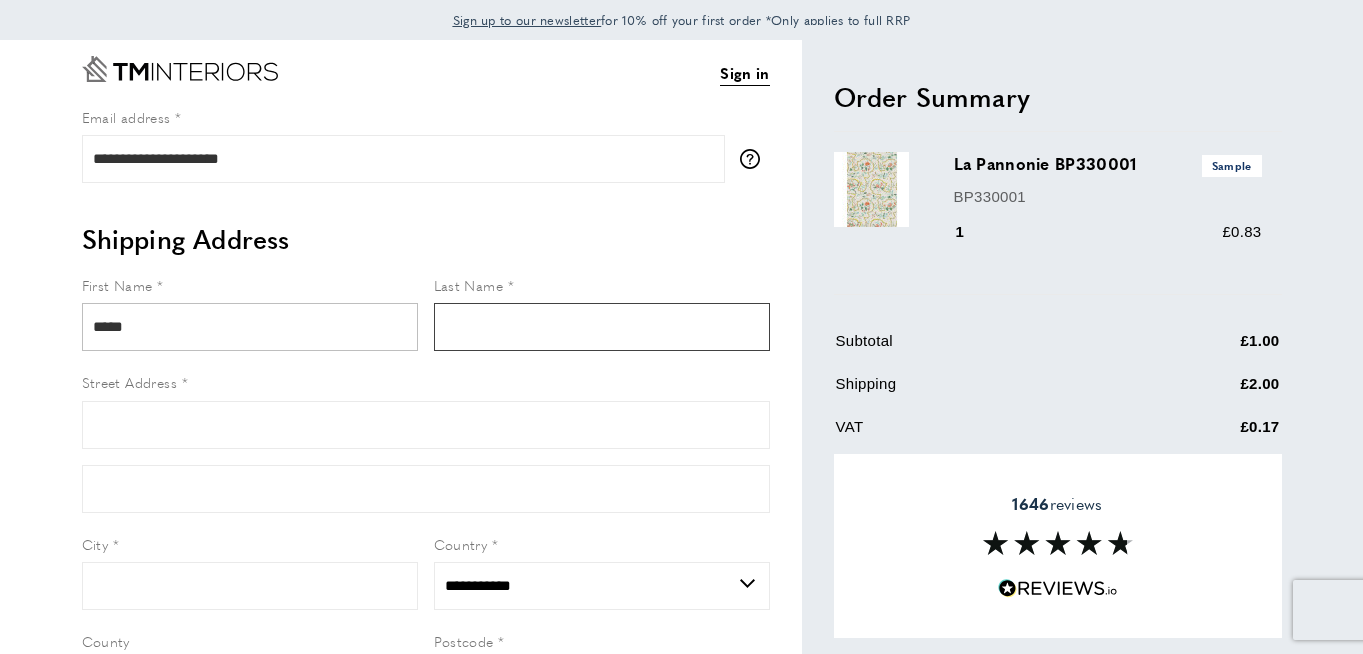 type on "******" 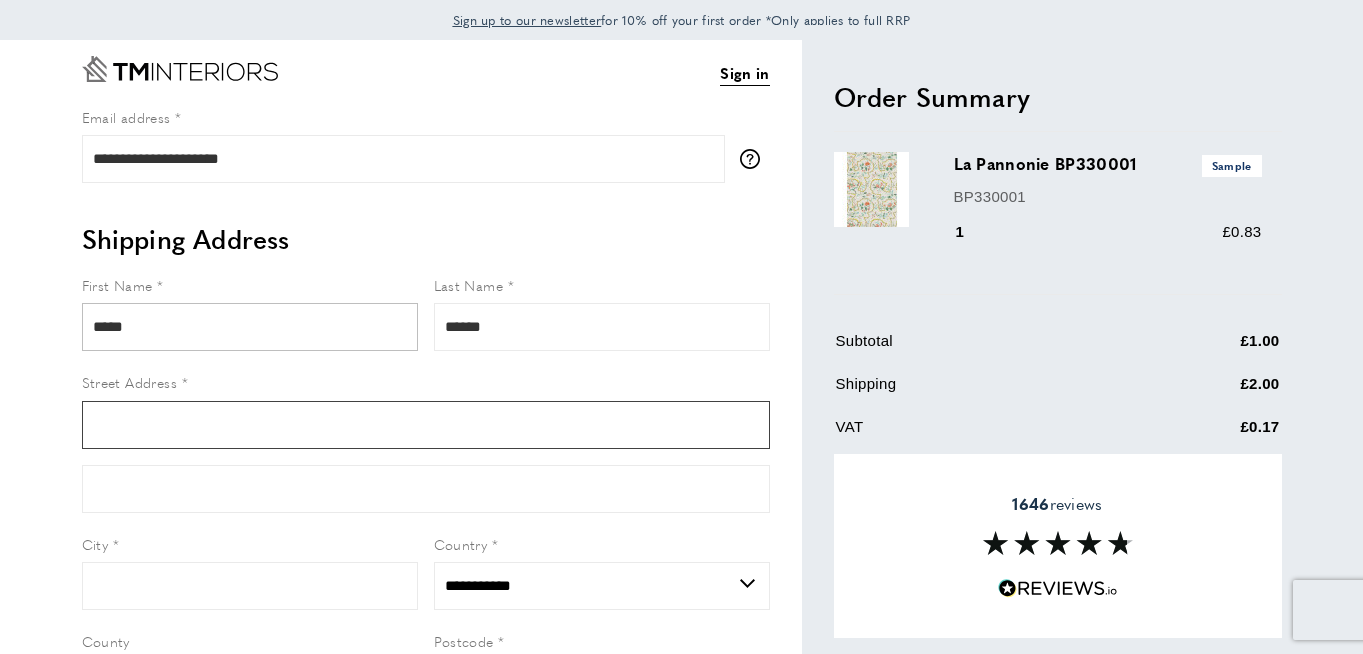 type on "**********" 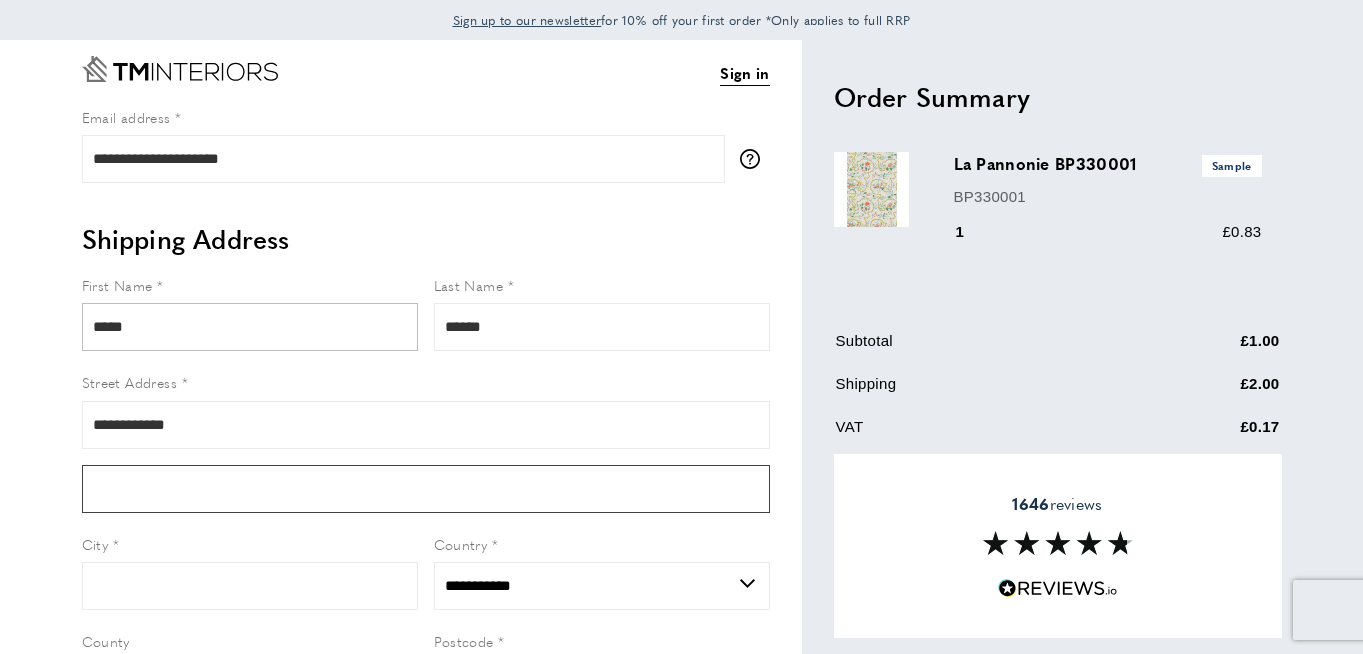 type on "**********" 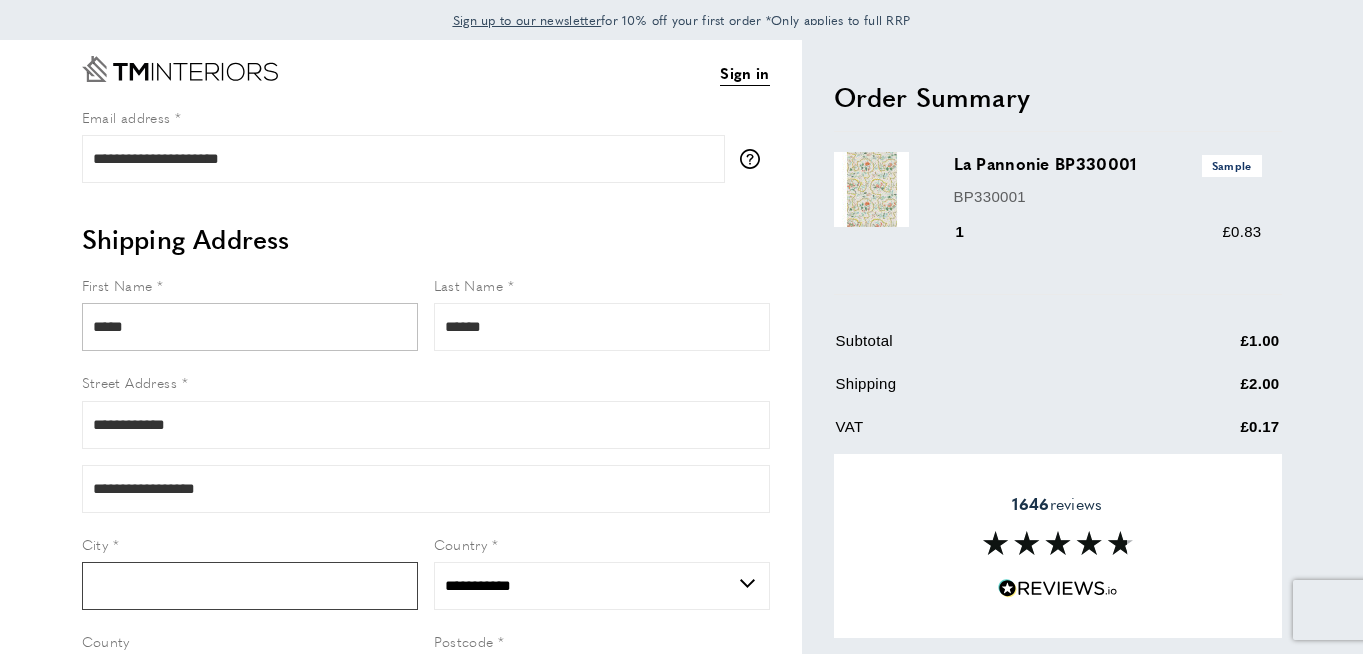 type on "**********" 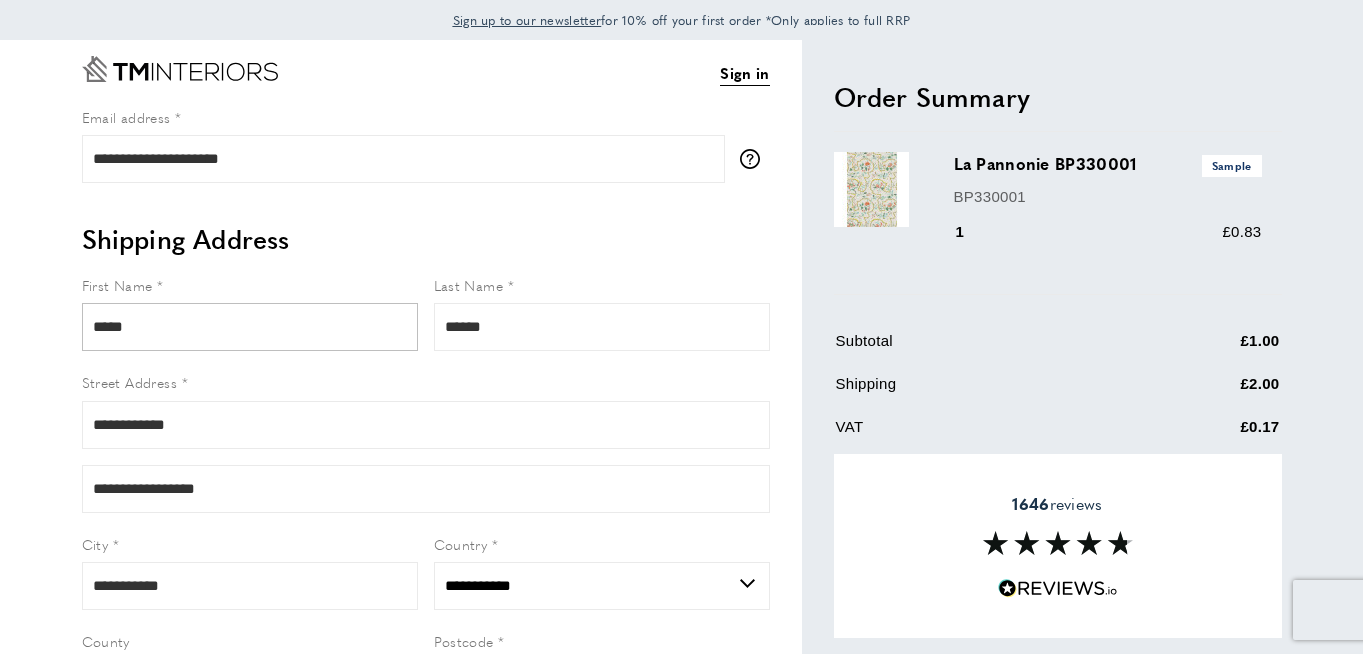 type on "********" 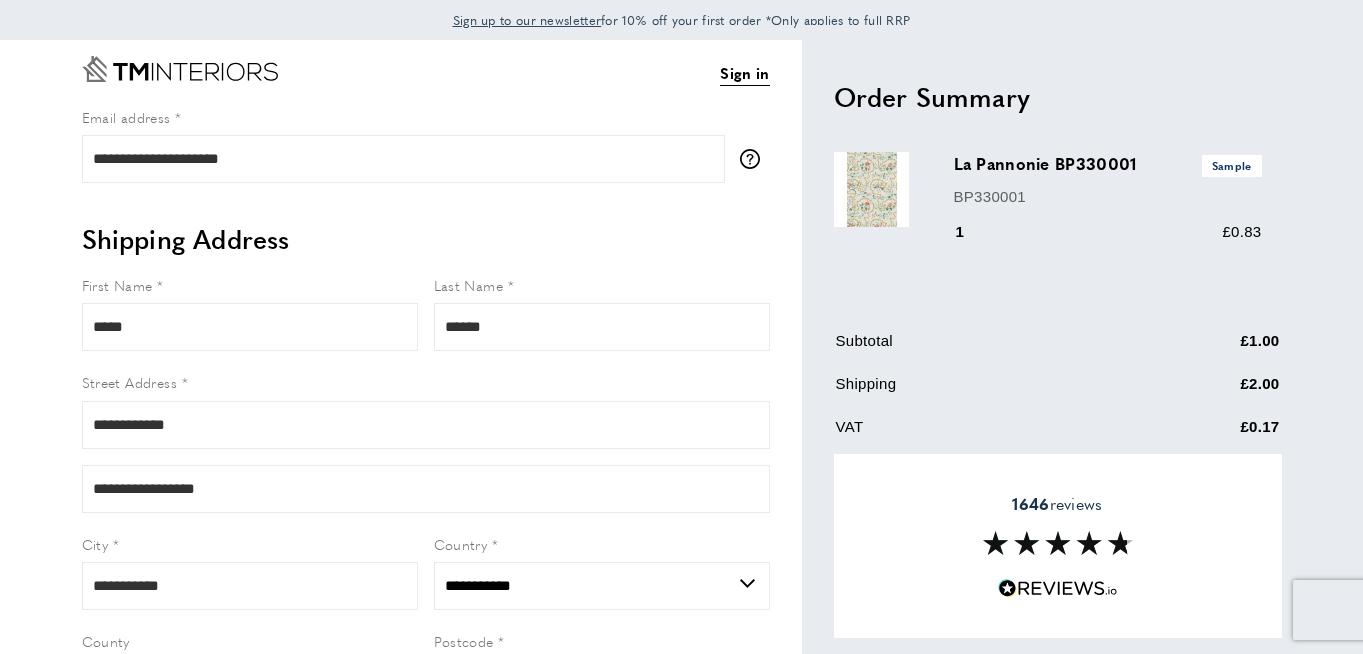 scroll, scrollTop: 450, scrollLeft: 0, axis: vertical 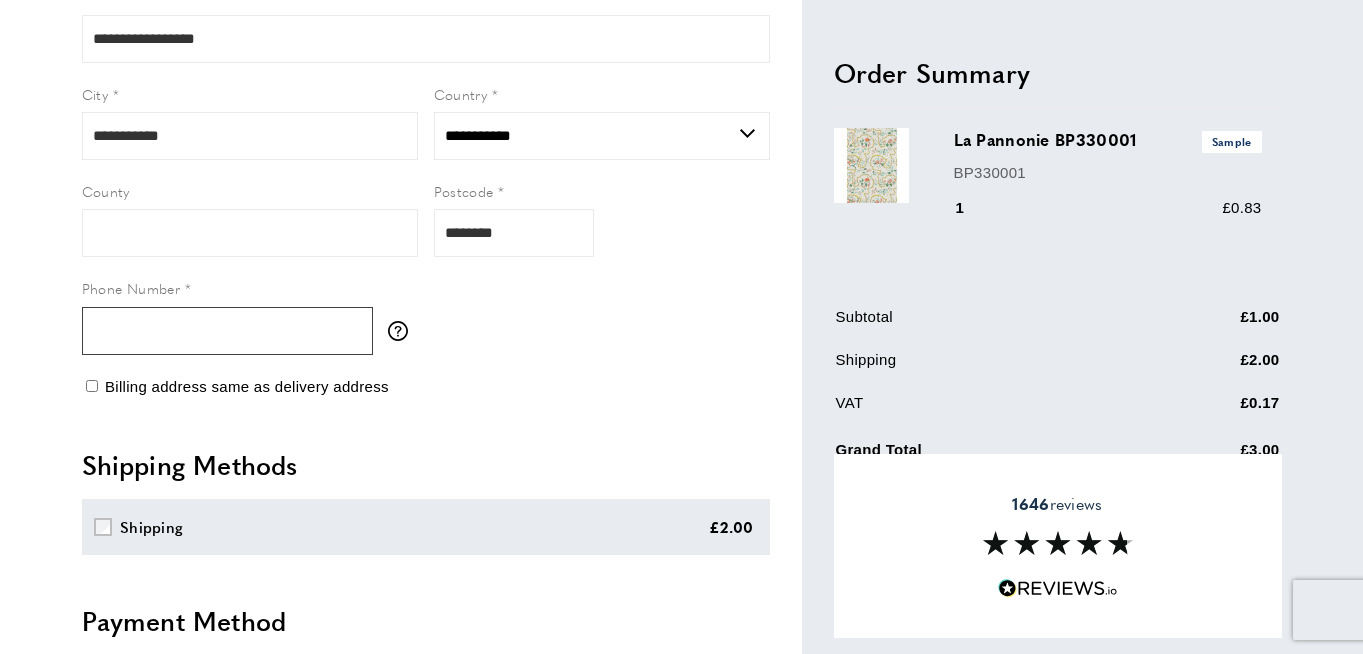 type on "**********" 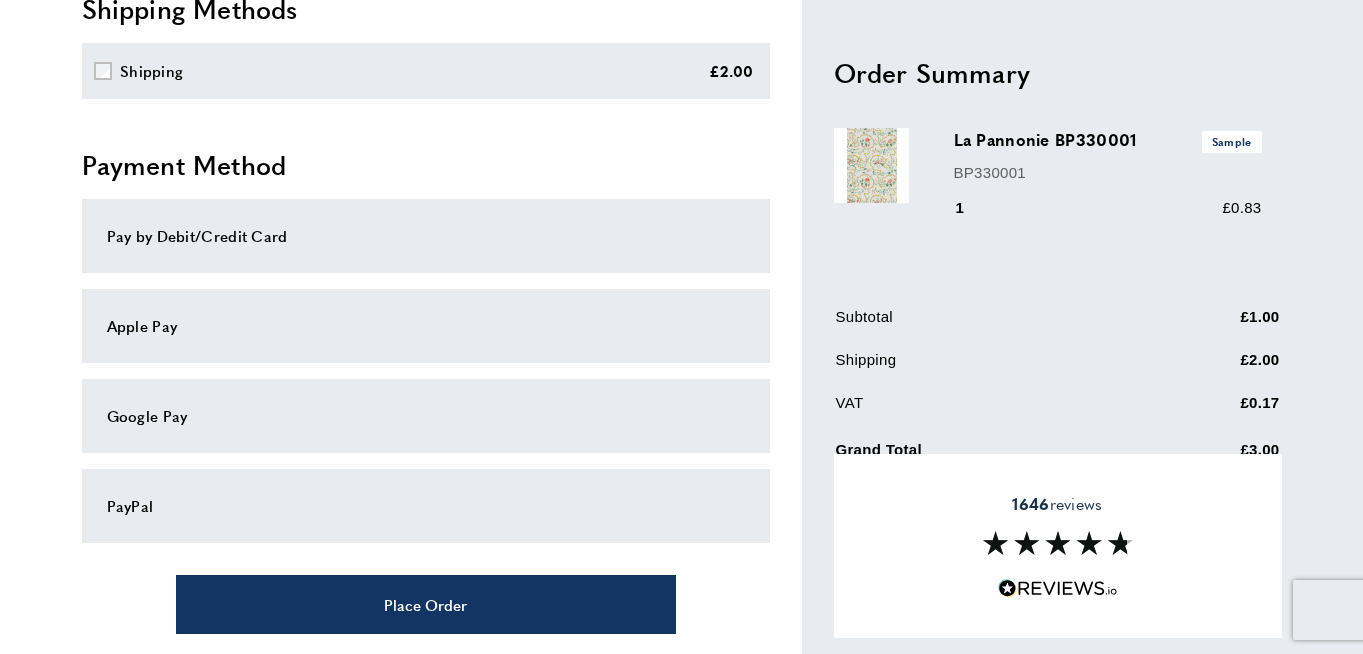 scroll, scrollTop: 910, scrollLeft: 0, axis: vertical 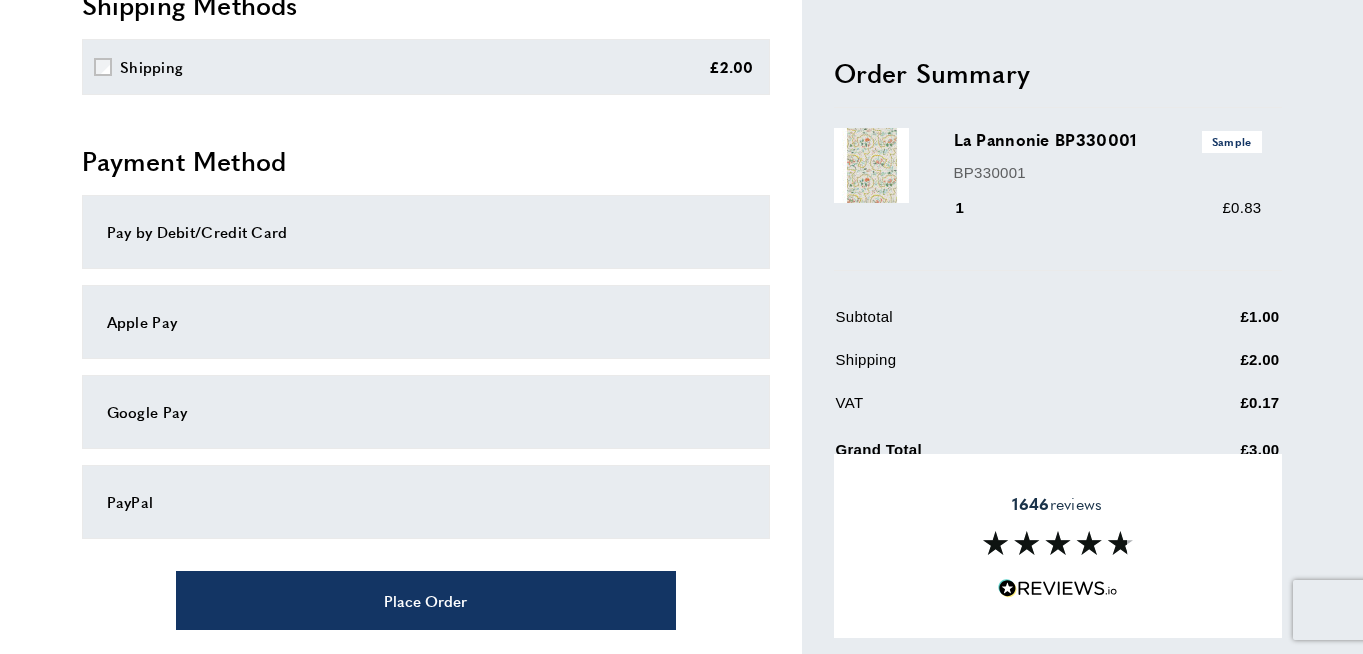 type 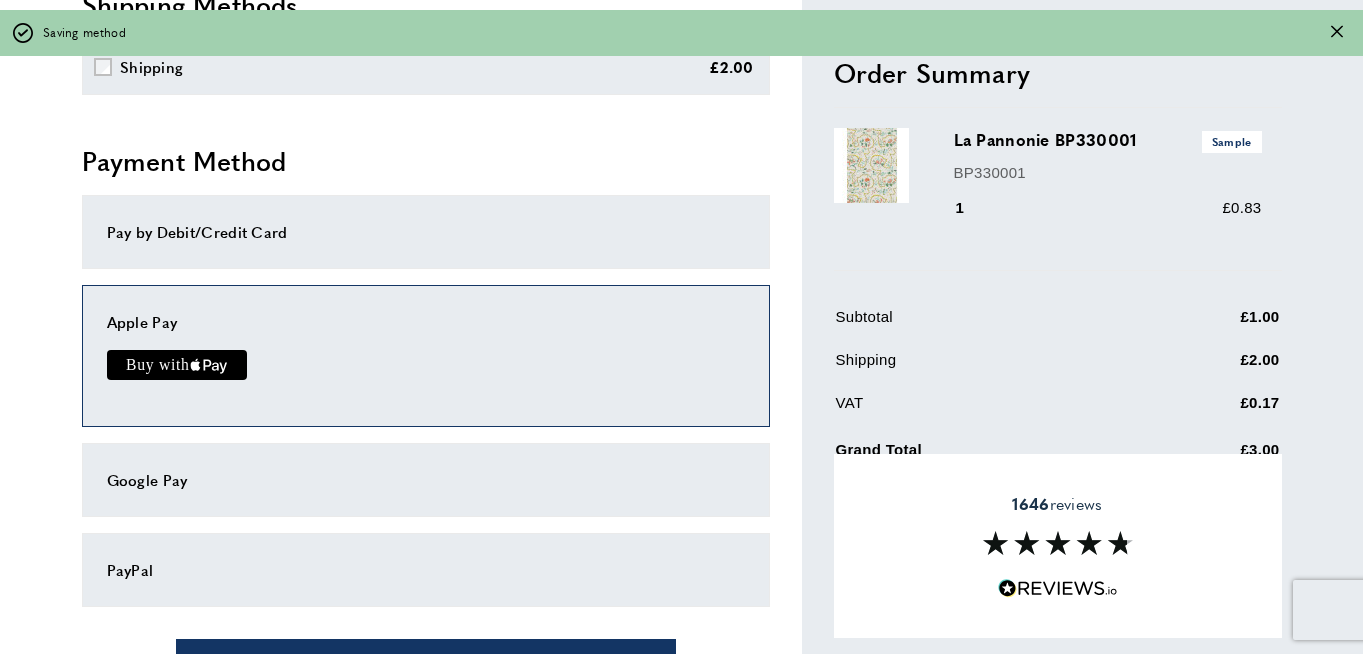 click on "Buy with" 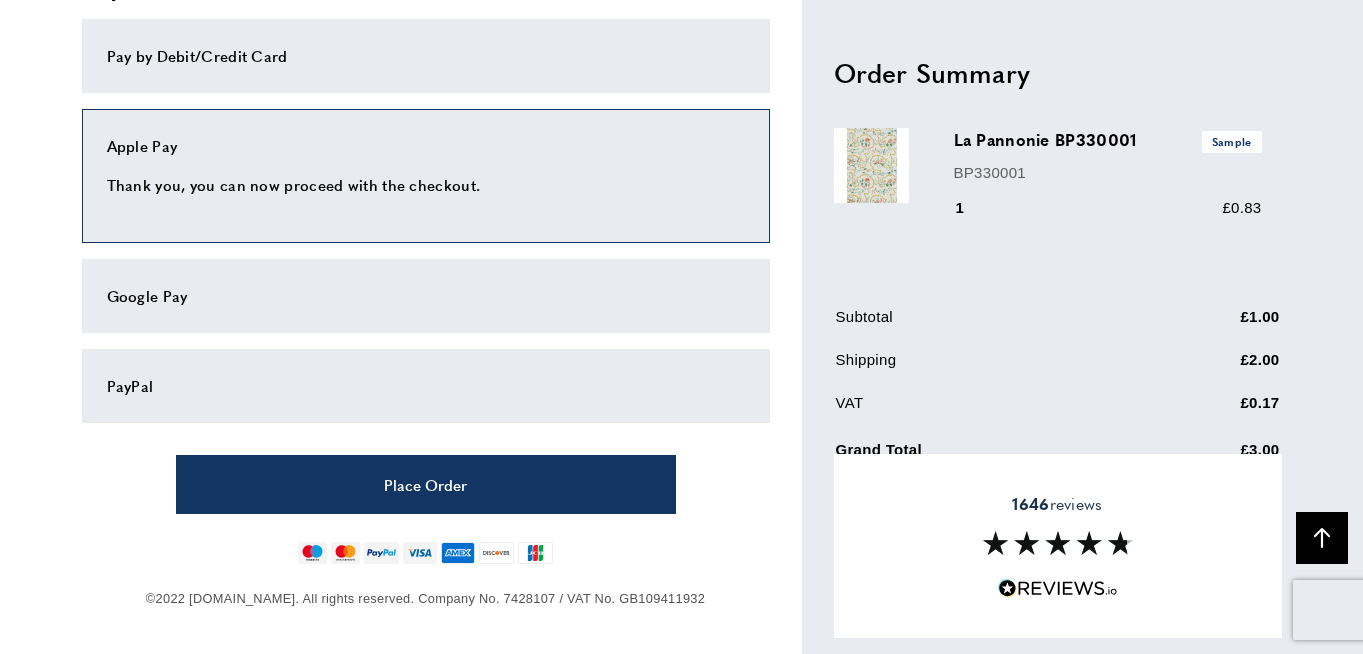 scroll, scrollTop: 1085, scrollLeft: 0, axis: vertical 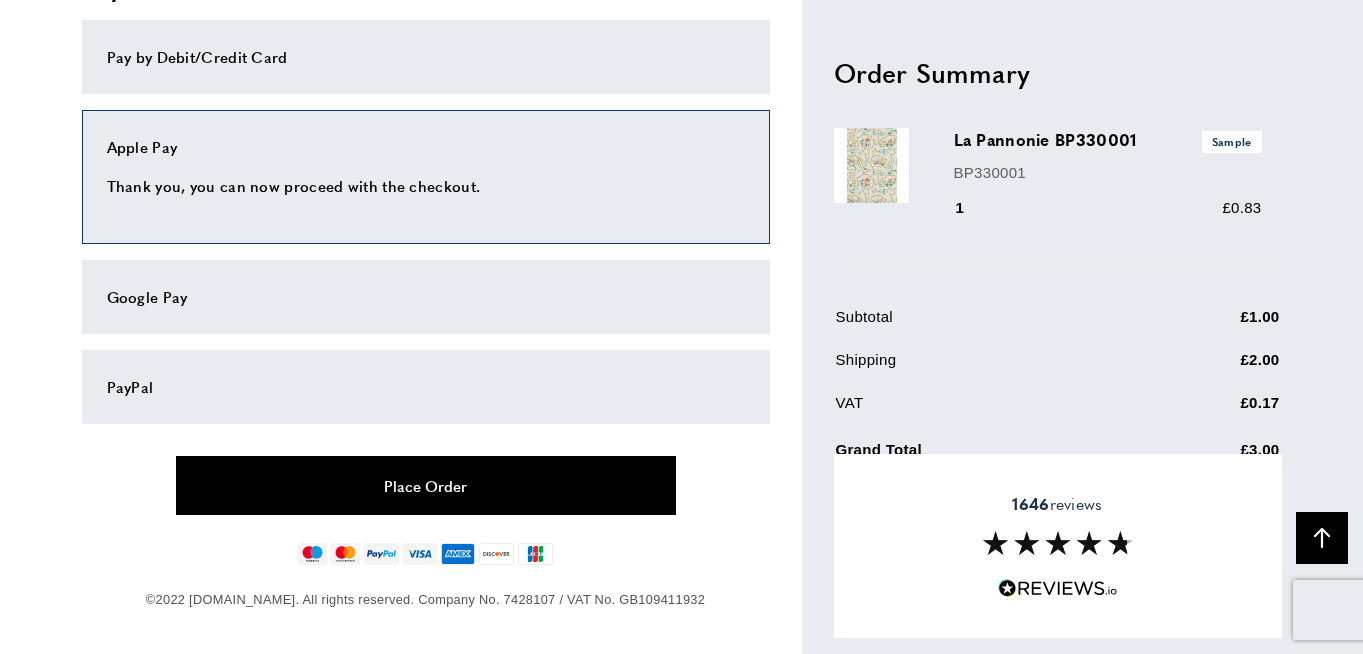 click on "Place Order" at bounding box center (426, 485) 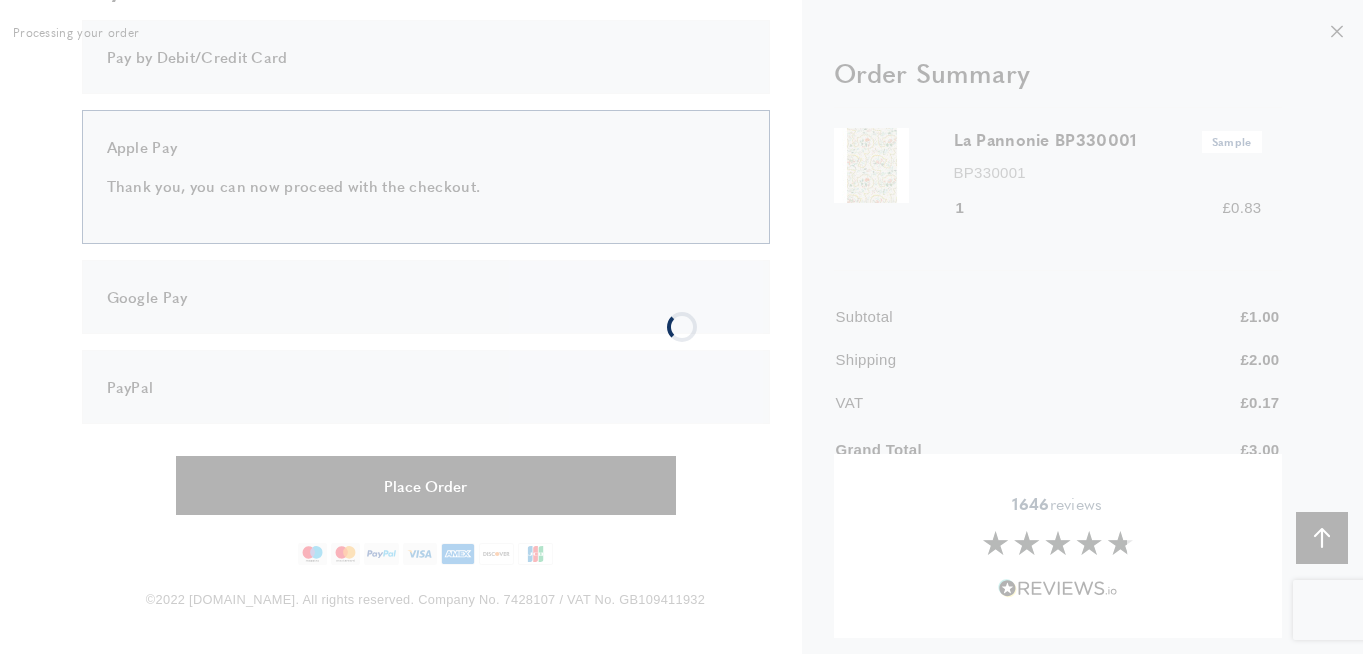scroll, scrollTop: 0, scrollLeft: 0, axis: both 